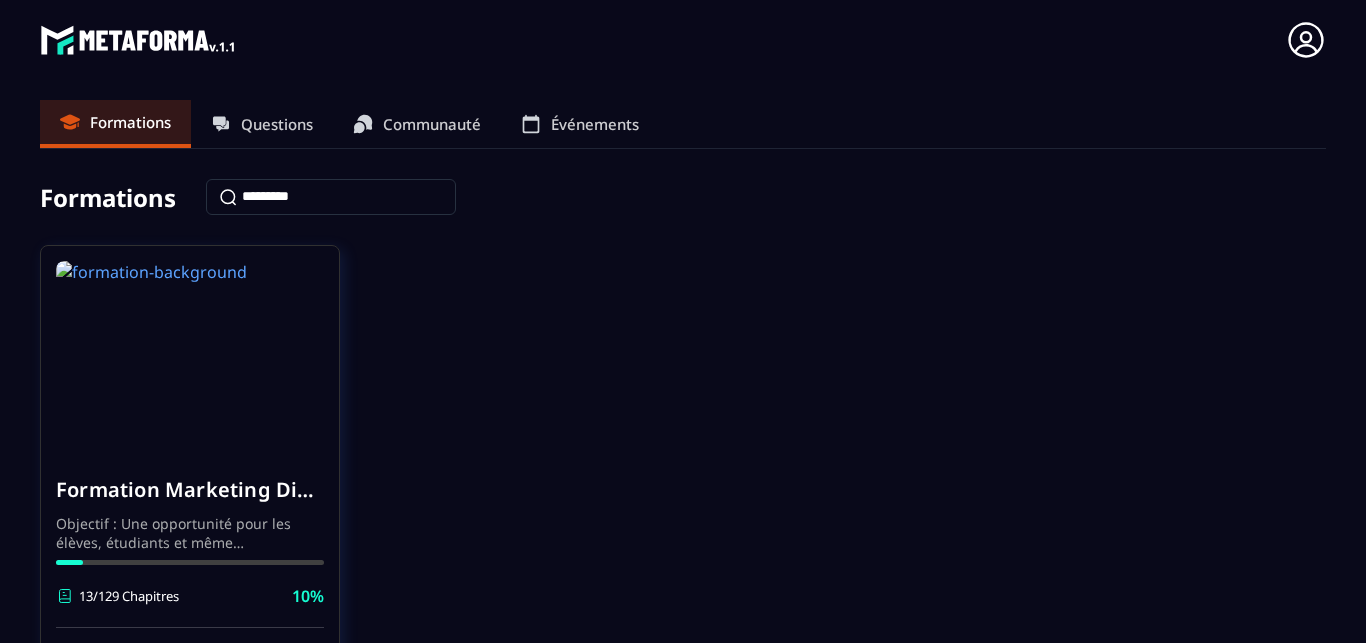 scroll, scrollTop: 0, scrollLeft: 0, axis: both 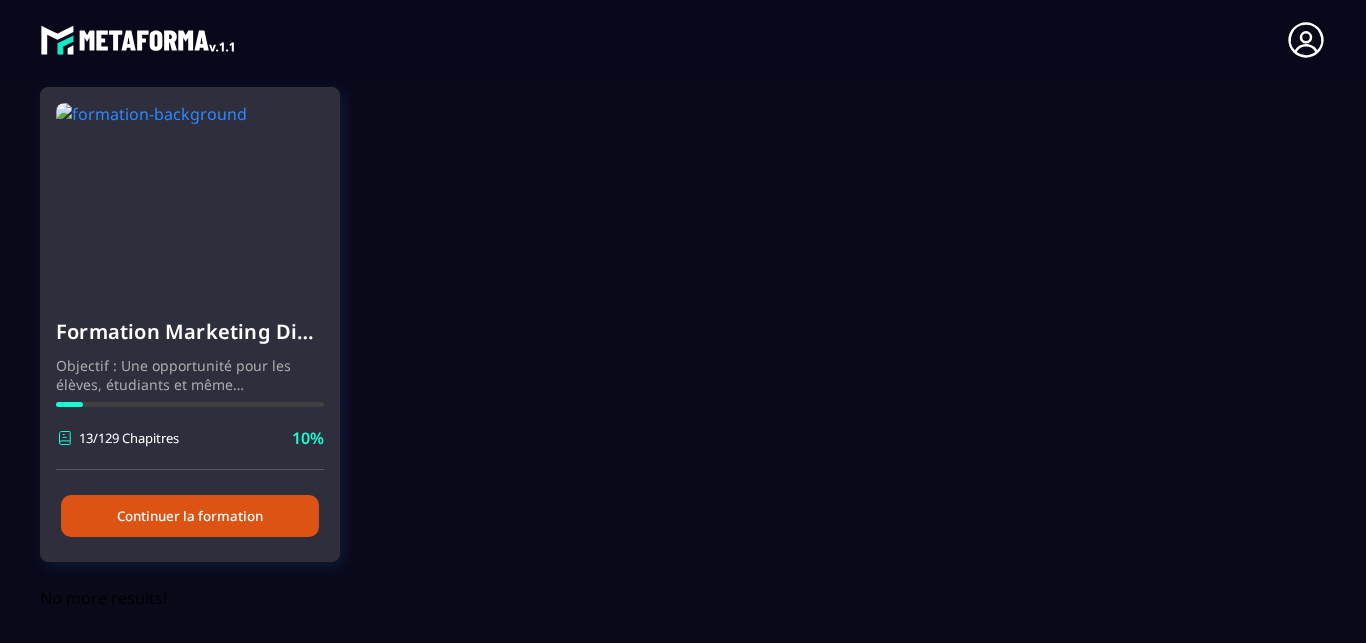 click on "Continuer la formation" at bounding box center (190, 516) 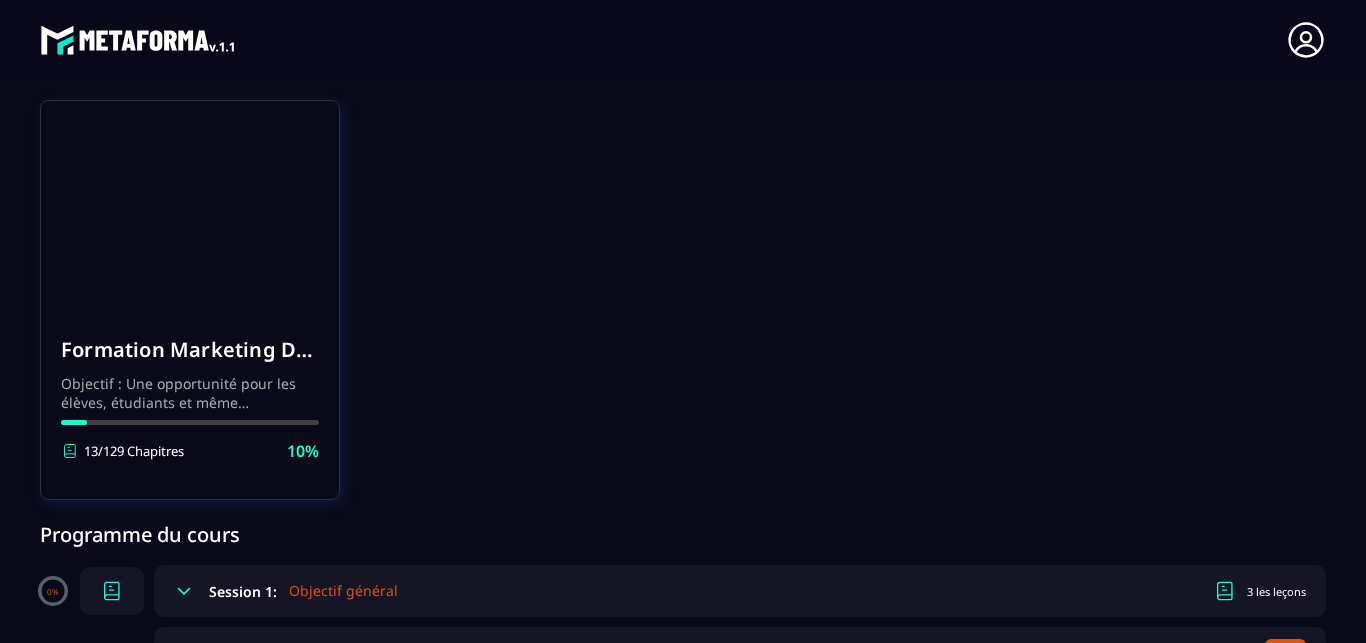 scroll, scrollTop: 396, scrollLeft: 0, axis: vertical 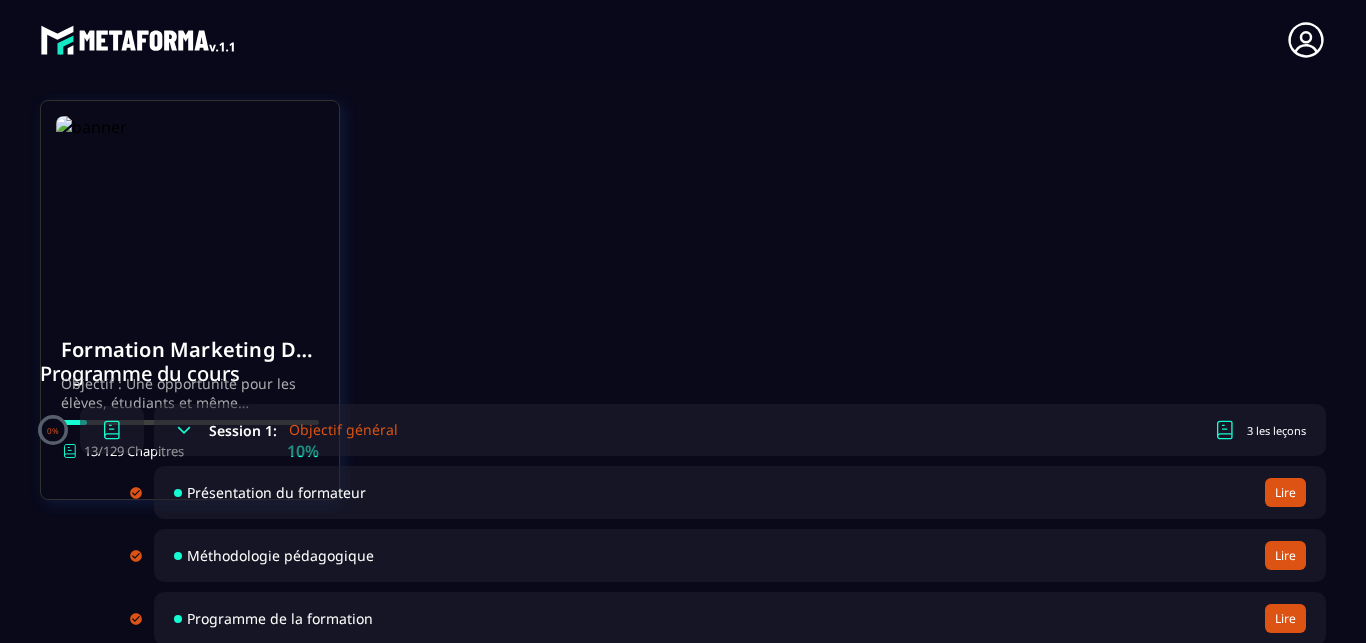 click on "Formation Marketing Digital_Vacances2025 Objectif : Une opportunité pour les élèves, étudiants et même professionnels 13/129 Chapitres 10%  Programme du cours 0% Session 1:  Objectif général 3 les leçons Présentation du formateur Lire Méthodologie pédagogique Lire Programme de la formation Lire 100% Session 2:  Module 1: Introduction au marketing digital 7 les leçons 🎯 Objectif : Lire 🔹 1. Qu’est-ce que le marketing digital ? Lire 🔹 2. Tendances actuelles : ce qui bouge en 2025  Lire 🔹 3. Les opportunités du digital : pourquoi tout le monde s’y met ?  Lire 🔹 4. Différences entre marketing traditionnel et digital : deux mondes opposés  Lire 📌 Exercice pratique :  Lire ✅ QCM – 10 Questions Lire 100% Session 3:  Module 2: Créer une identité visuelle professionnelle 7 les leçons 🎯 Objectif Lire 🟣 Introduction  Lire 1. Qu’est-ce que l’identité visuelle ?  Lire  2. Pourquoi est-ce important ?  Lire 3. Les éléments à définir  Lire Lire Lire 0% Lire" at bounding box center (683, 4818) 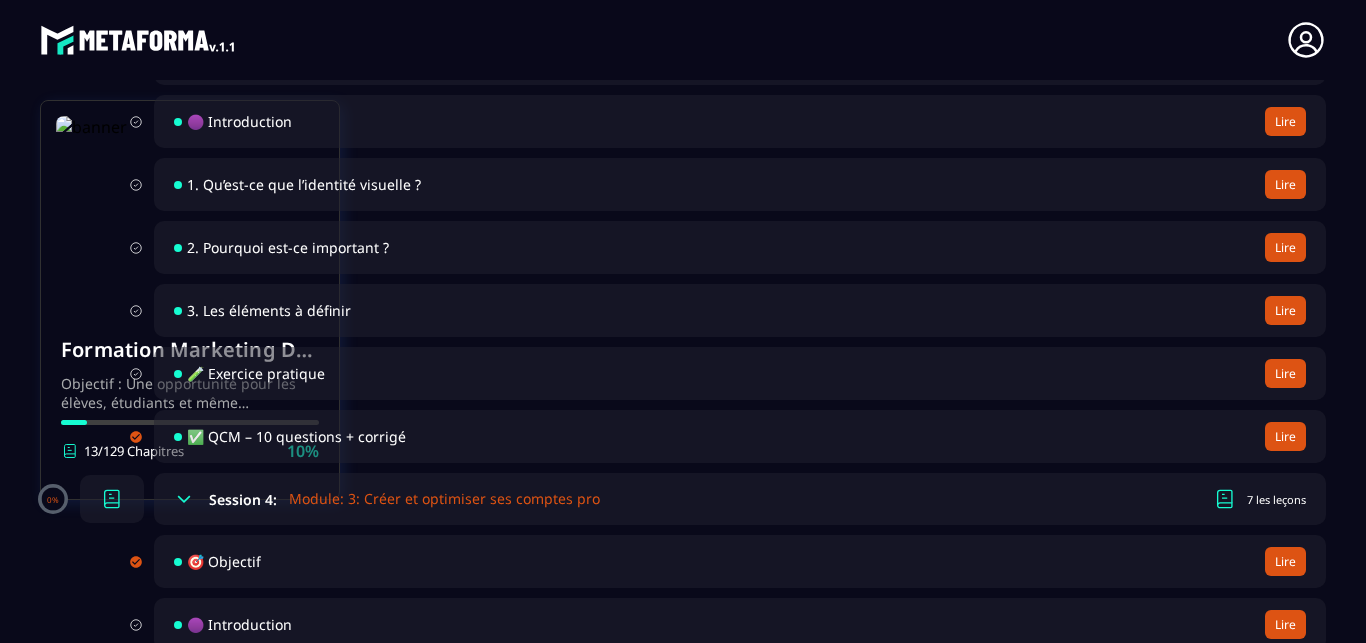 scroll, scrollTop: 1452, scrollLeft: 0, axis: vertical 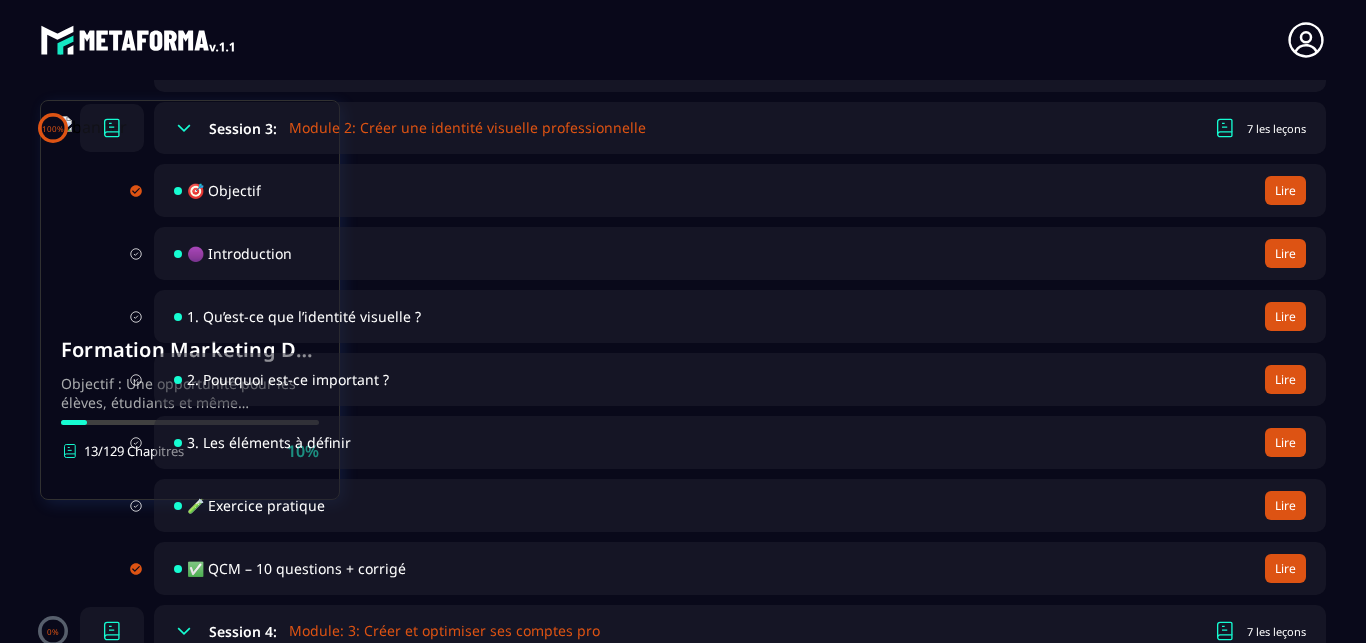 click on "🎯 Objectif Lire" at bounding box center (740, 190) 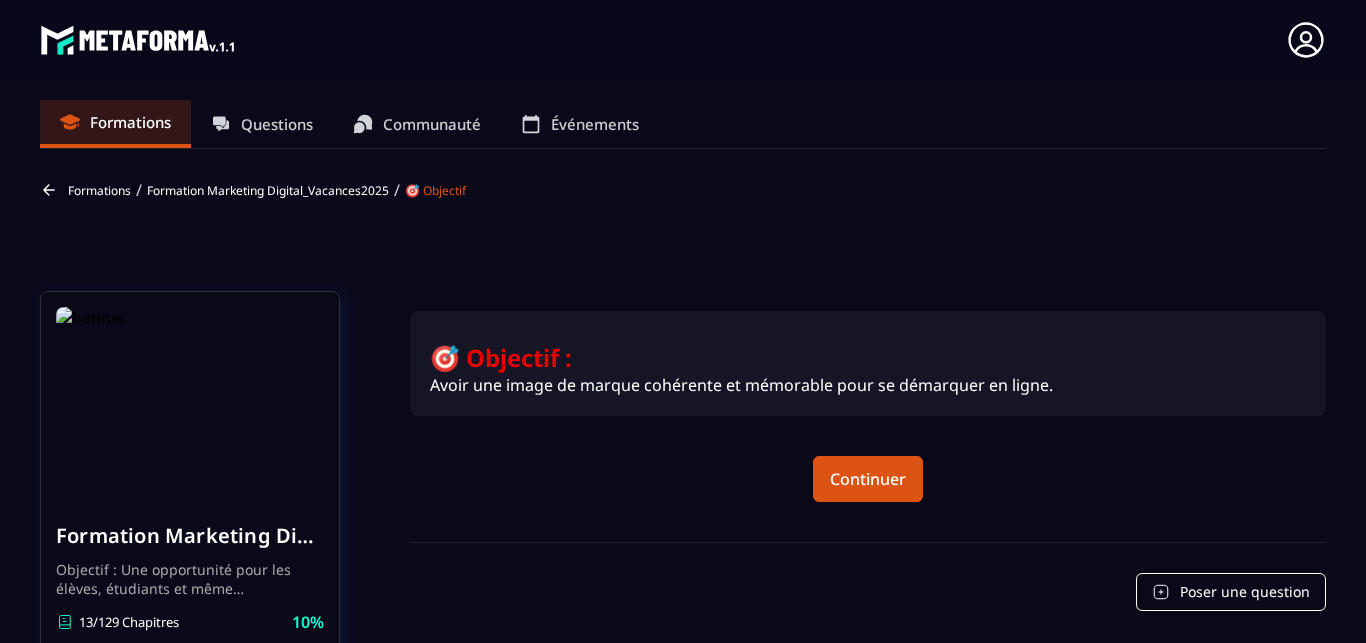 scroll, scrollTop: 78, scrollLeft: 0, axis: vertical 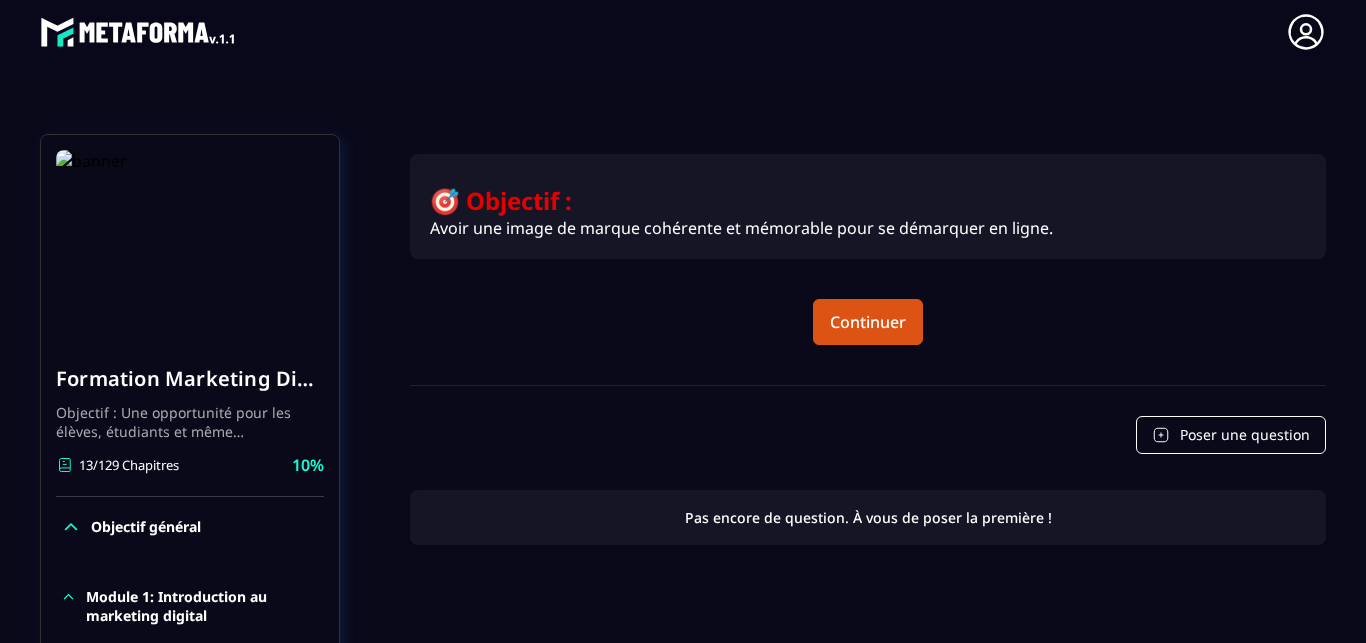 click on "🎯 Objectif :  Avoir une image de marque cohérente et mémorable pour se démarquer en ligne.  Continuer" at bounding box center (868, 269) 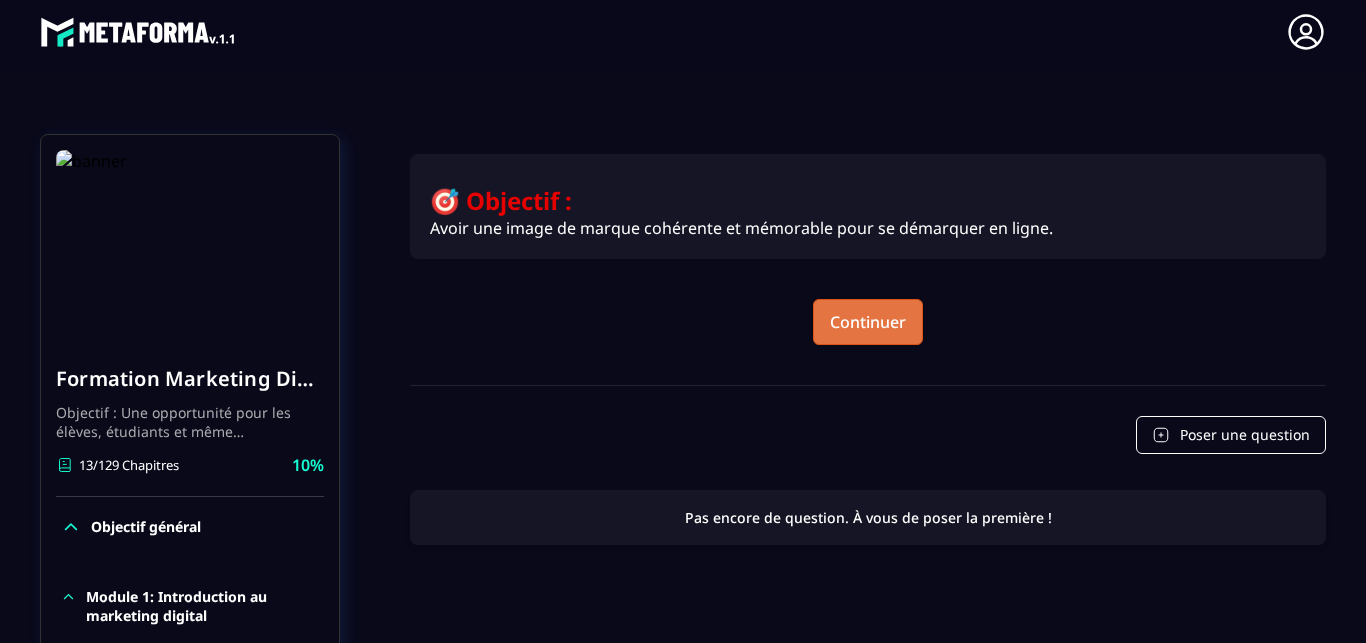 click on "Continuer" at bounding box center [868, 322] 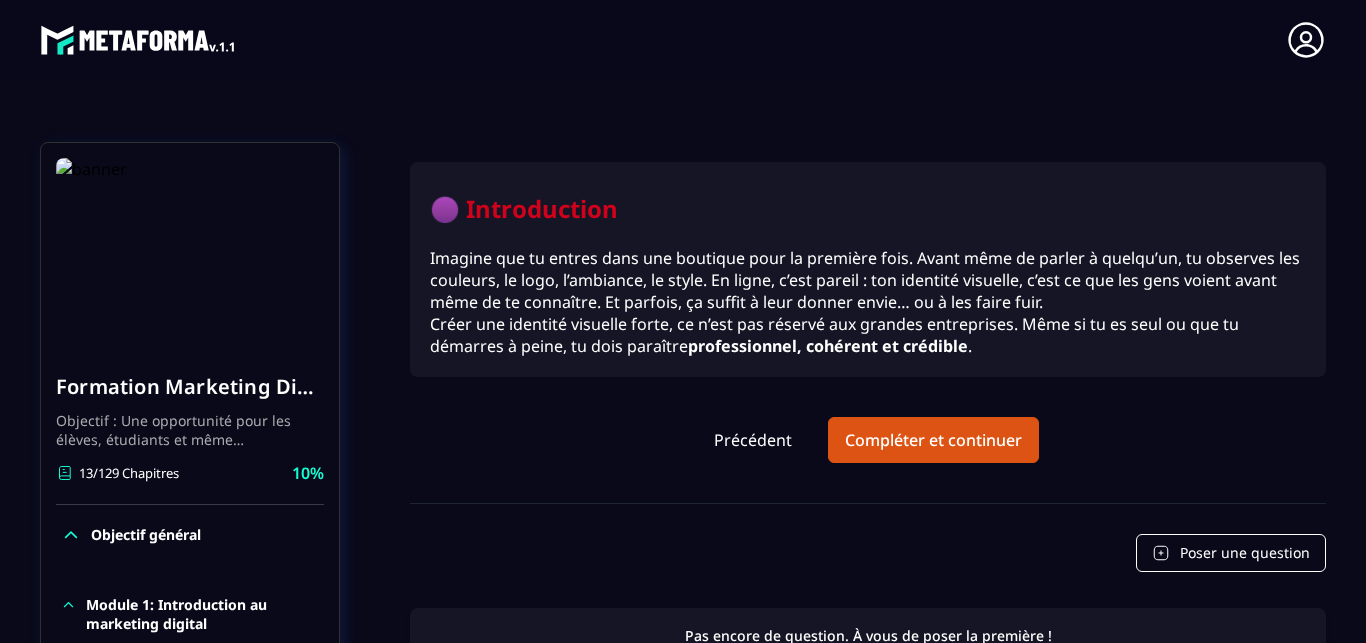 click on "🟣 Introduction   Imagine que tu entres dans une boutique pour la première fois. Avant même de parler à quelqu’un, tu observes les couleurs, le logo, l’ambiance, le style. En ligne, c’est pareil : ton identité visuelle, c’est ce que les gens voient avant même de te connaître. Et parfois, ça suffit à leur donner envie… ou à les faire fuir.  Créer une identité visuelle forte, ce n’est pas réservé aux grandes entreprises. Même si tu es seul ou que tu démarres à peine, tu dois paraître  professionnel, cohérent et crédible .  Précédent Compléter et continuer" at bounding box center (868, 332) 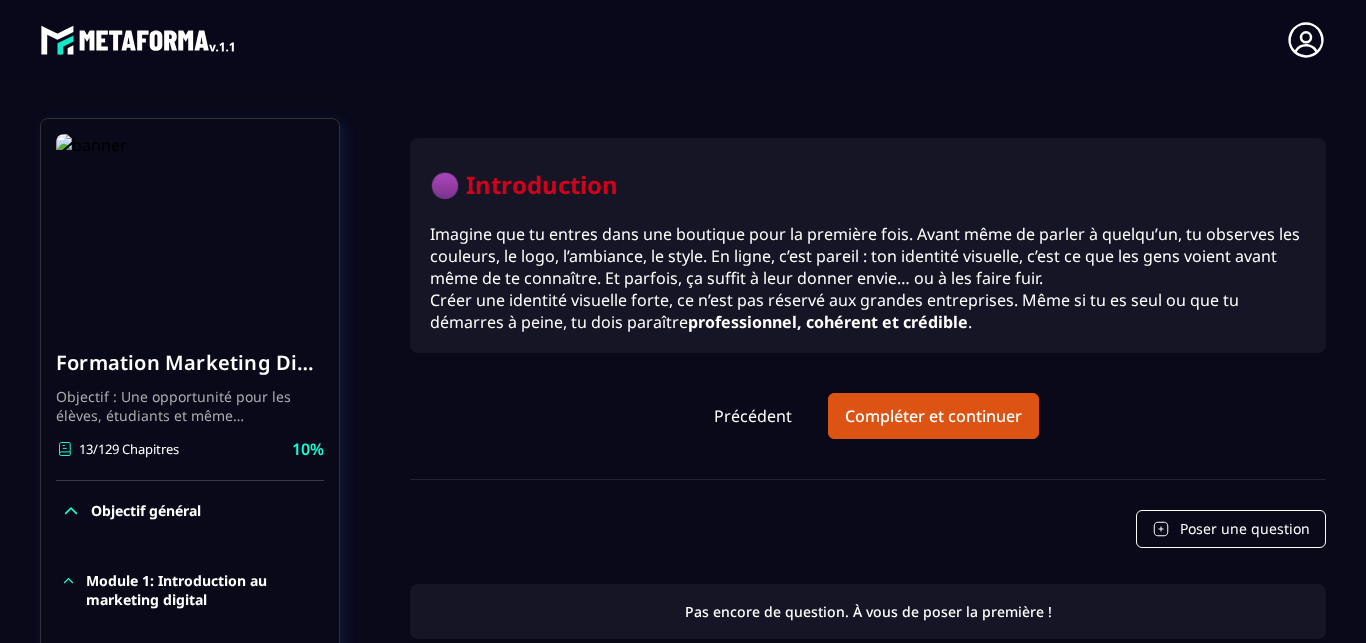 scroll, scrollTop: 5, scrollLeft: 0, axis: vertical 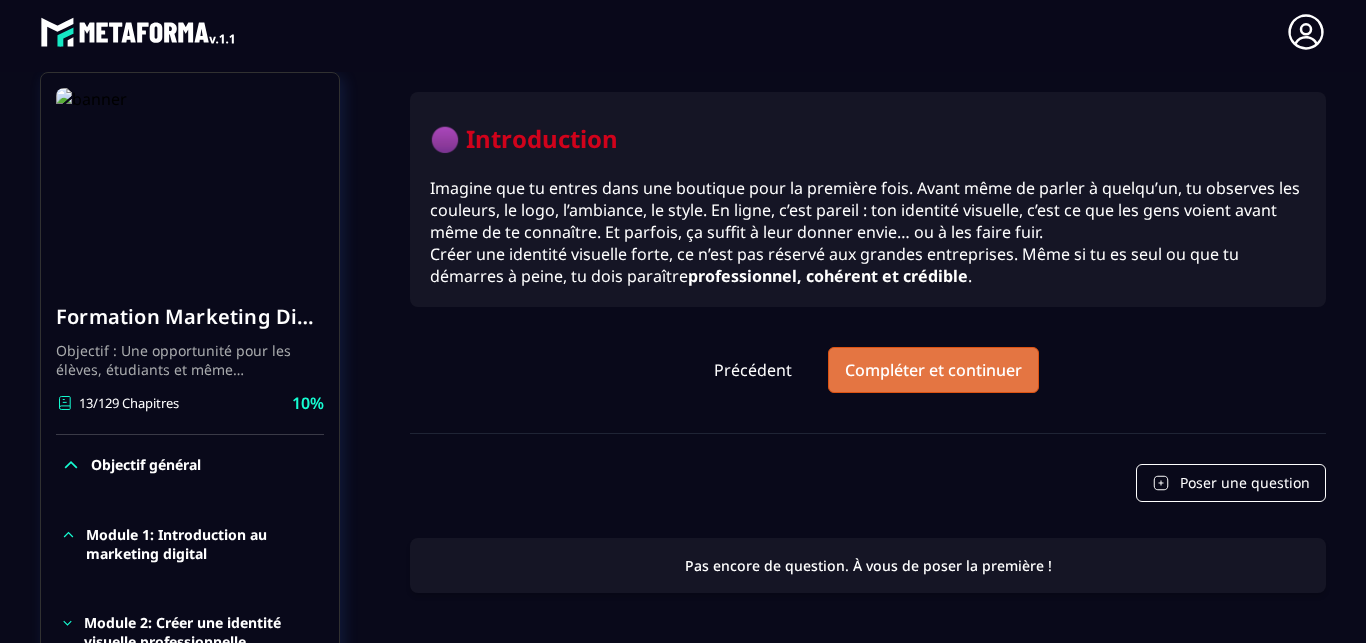 click on "Compléter et continuer" at bounding box center (933, 370) 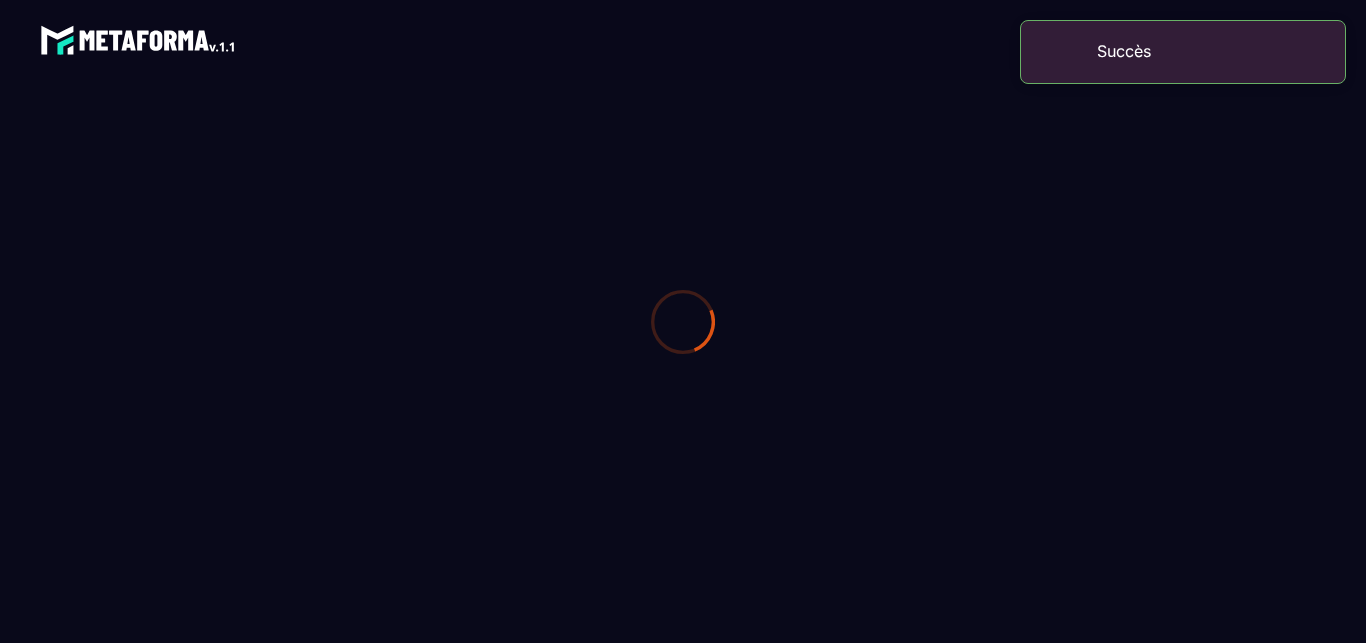 scroll, scrollTop: 0, scrollLeft: 0, axis: both 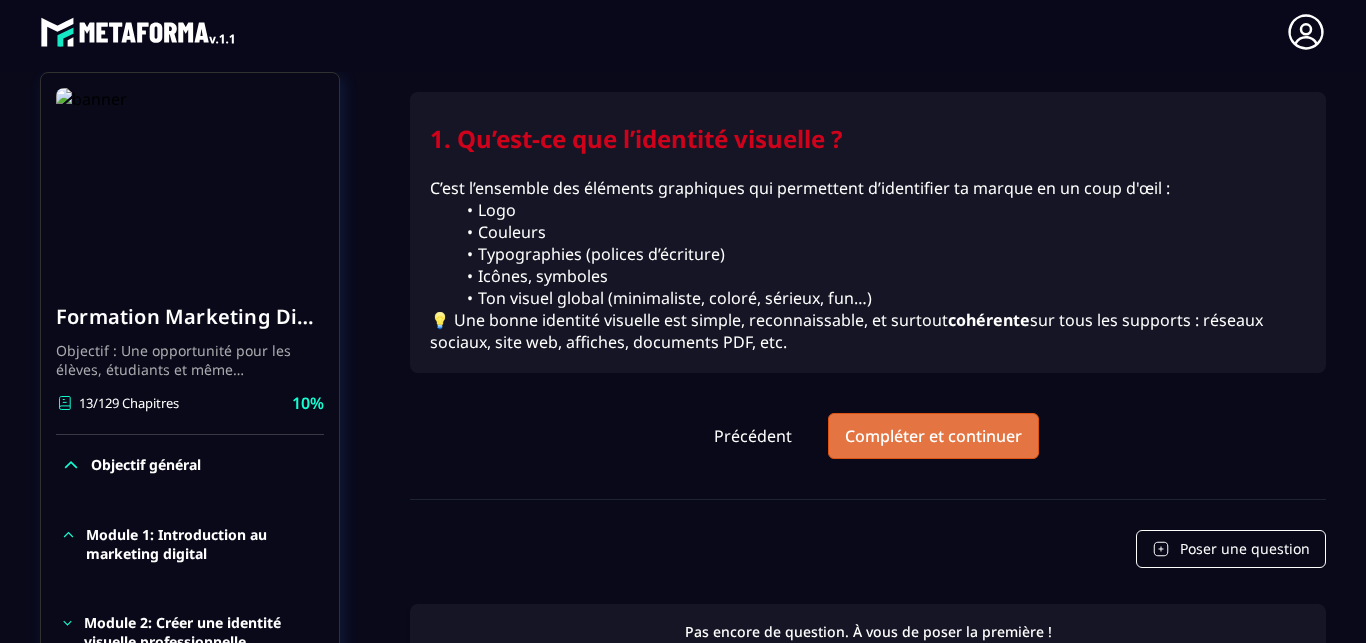 click on "Compléter et continuer" at bounding box center [933, 436] 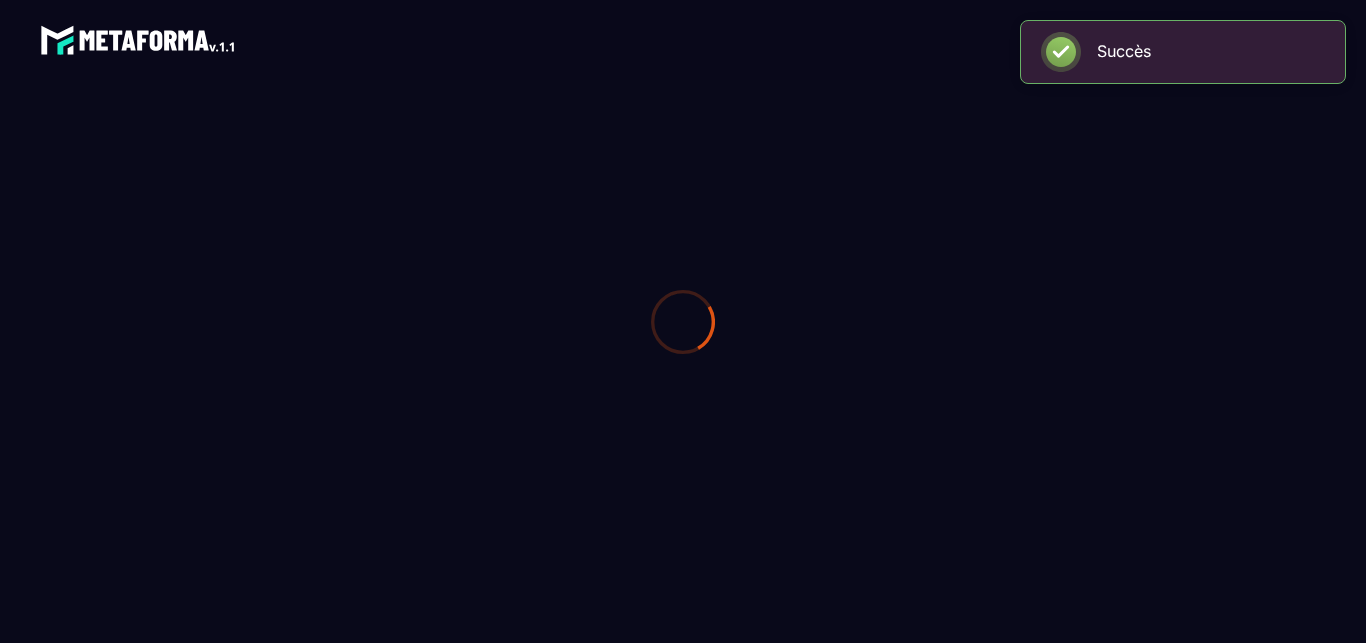 scroll, scrollTop: 0, scrollLeft: 0, axis: both 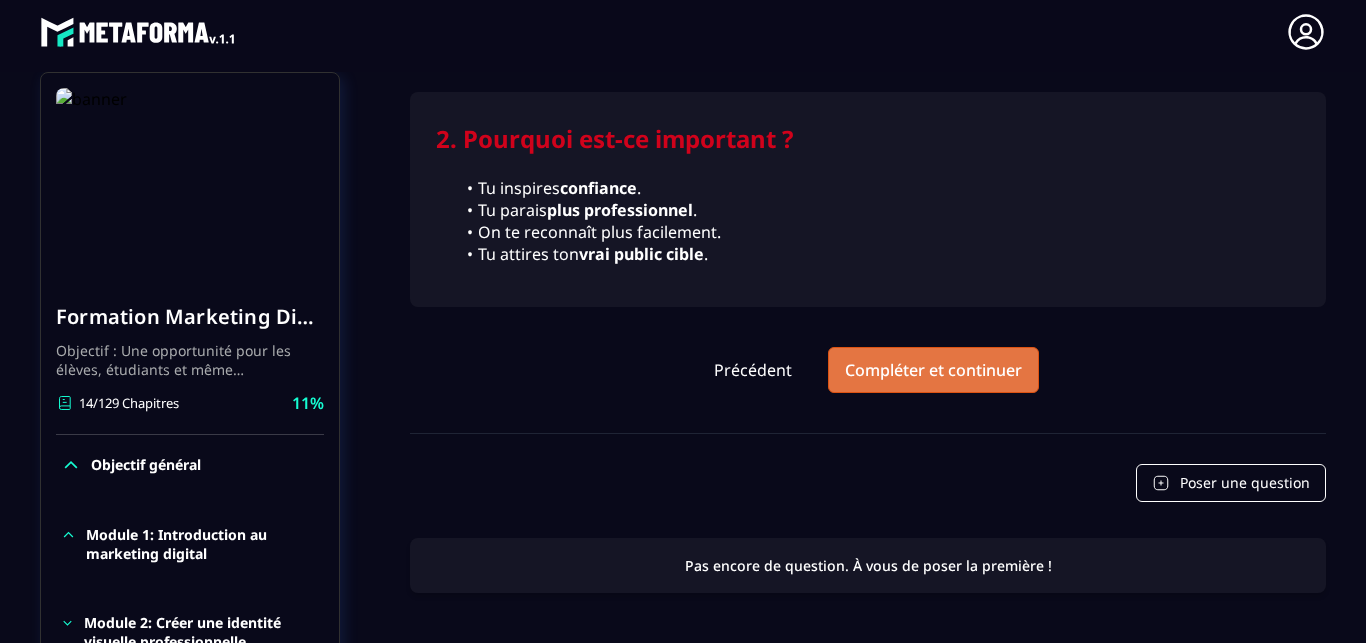 click on "Compléter et continuer" at bounding box center (933, 370) 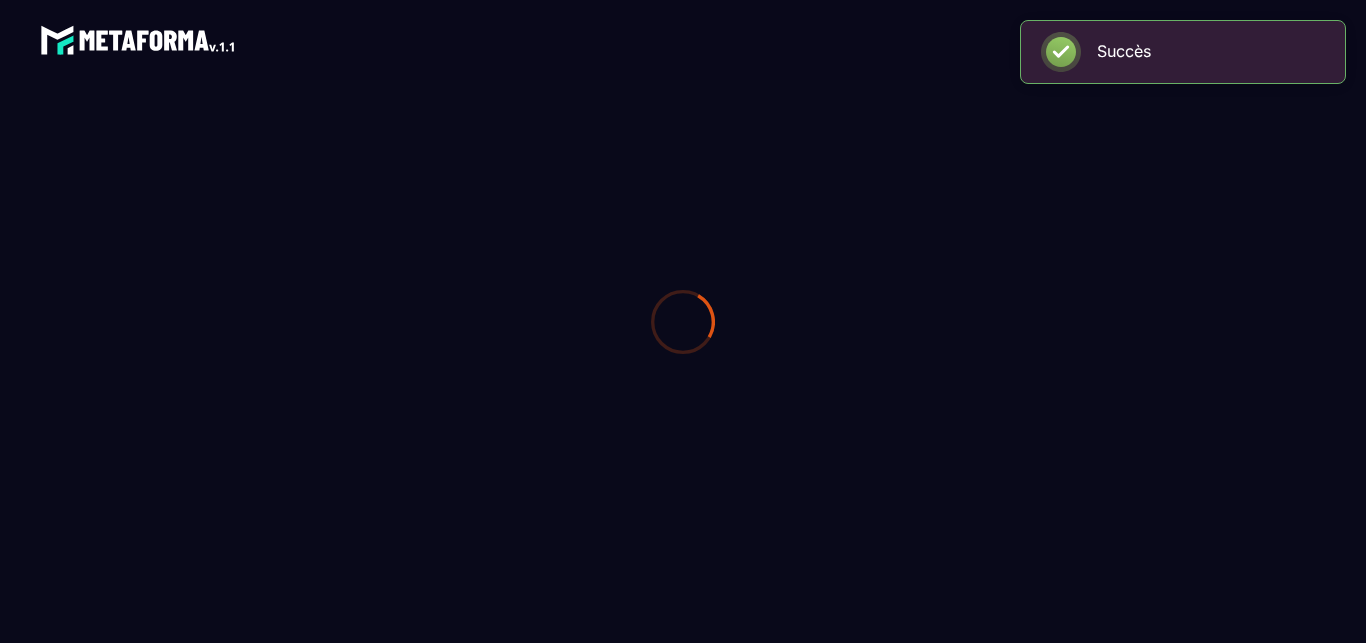 scroll, scrollTop: 0, scrollLeft: 0, axis: both 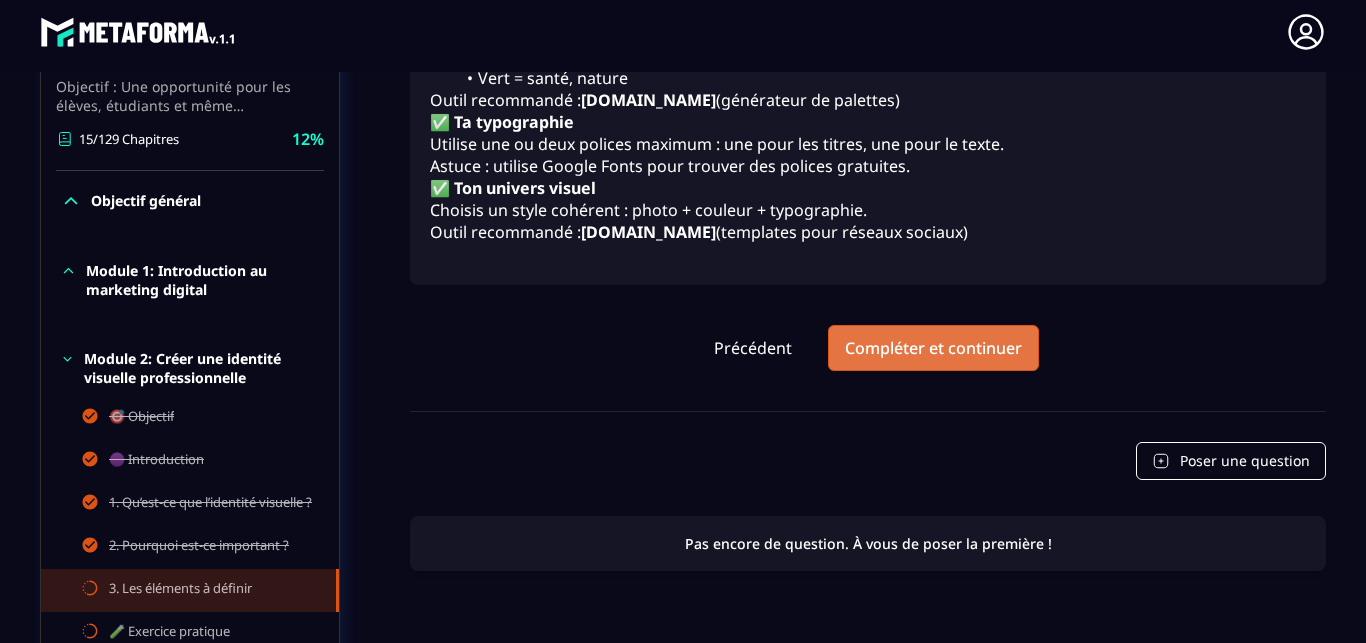 click on "Compléter et continuer" at bounding box center [933, 348] 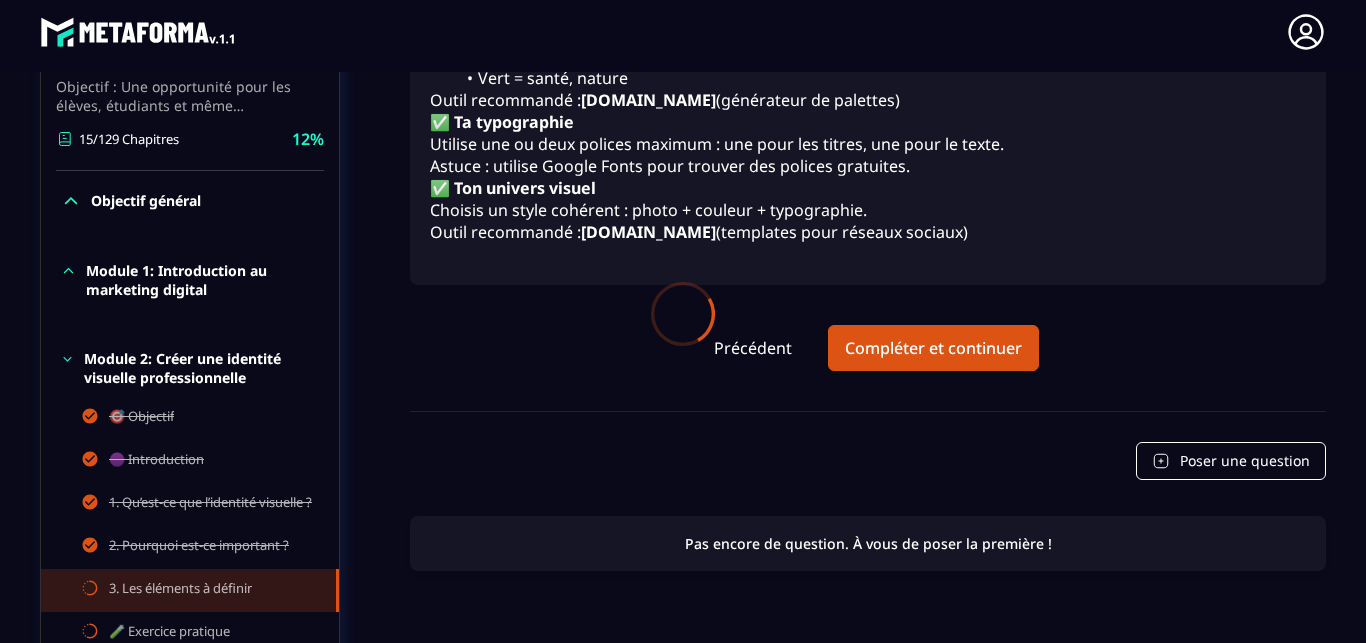 scroll, scrollTop: 0, scrollLeft: 0, axis: both 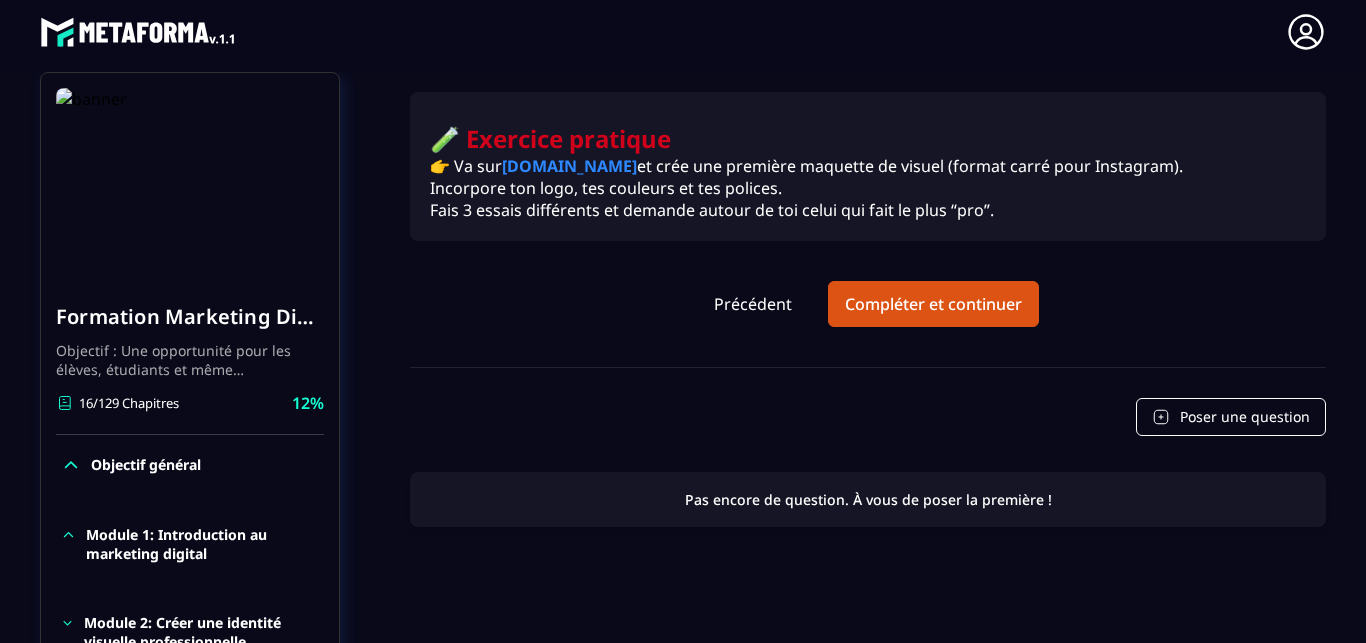 click on "[DOMAIN_NAME]" at bounding box center [569, 166] 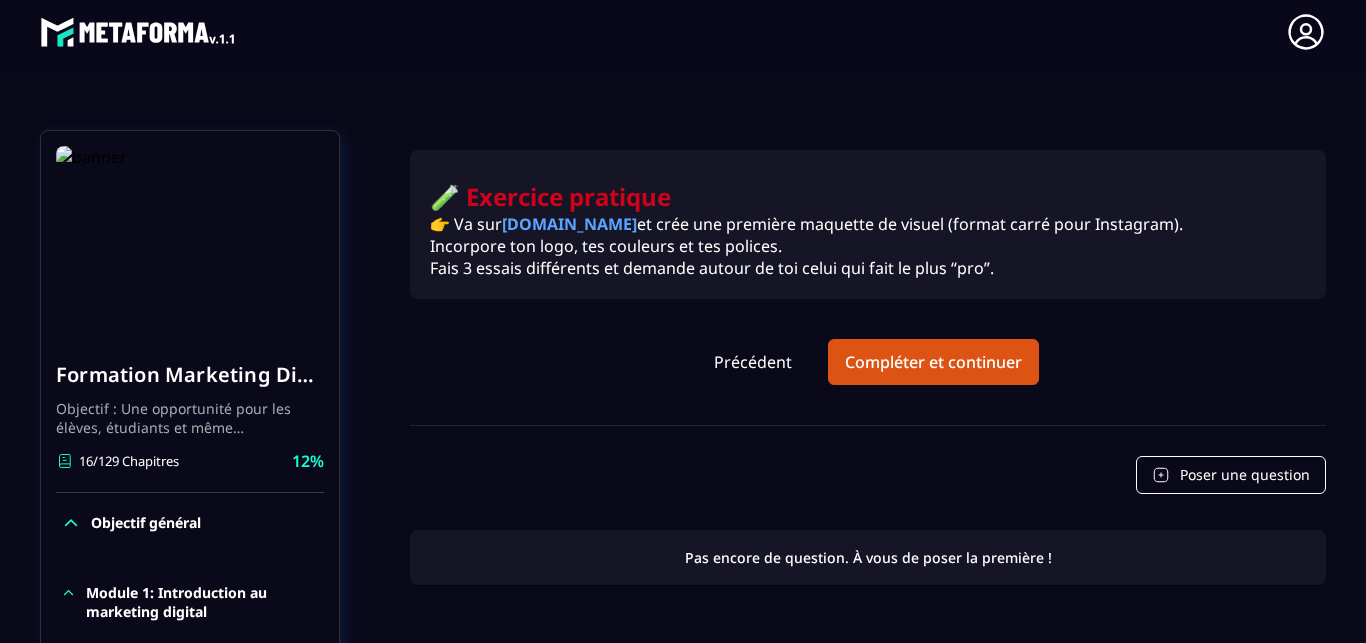 scroll, scrollTop: 79, scrollLeft: 0, axis: vertical 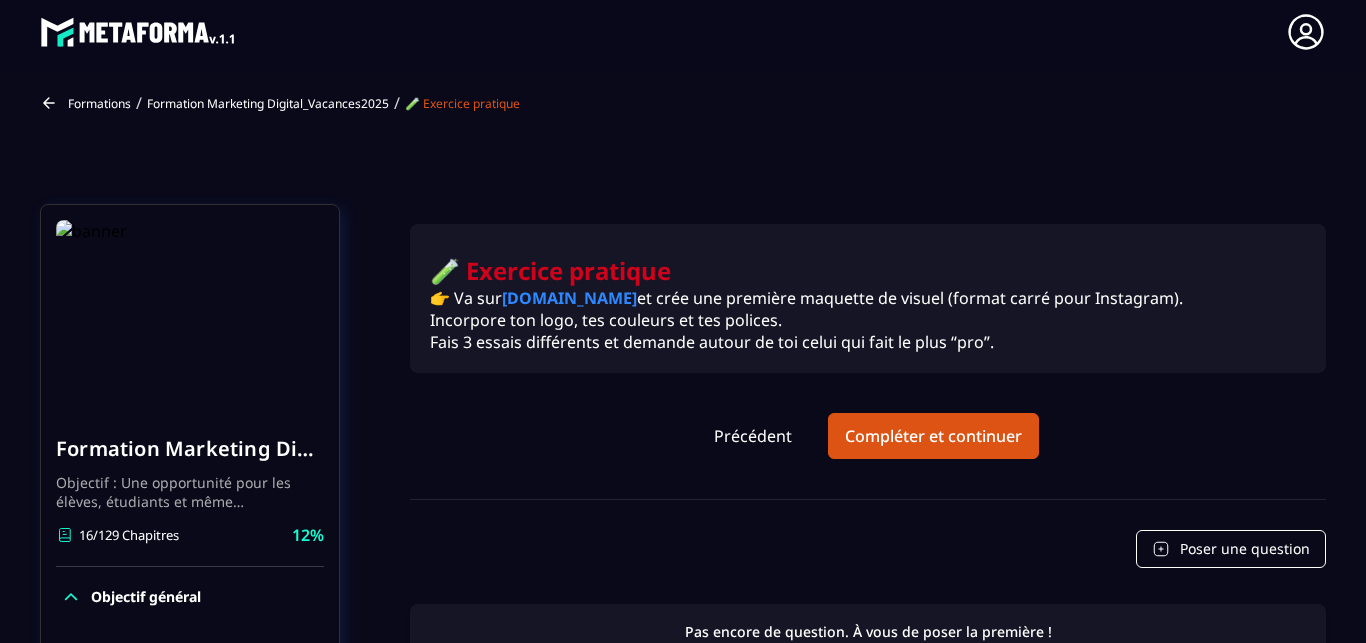 click on "[DOMAIN_NAME]" at bounding box center [569, 298] 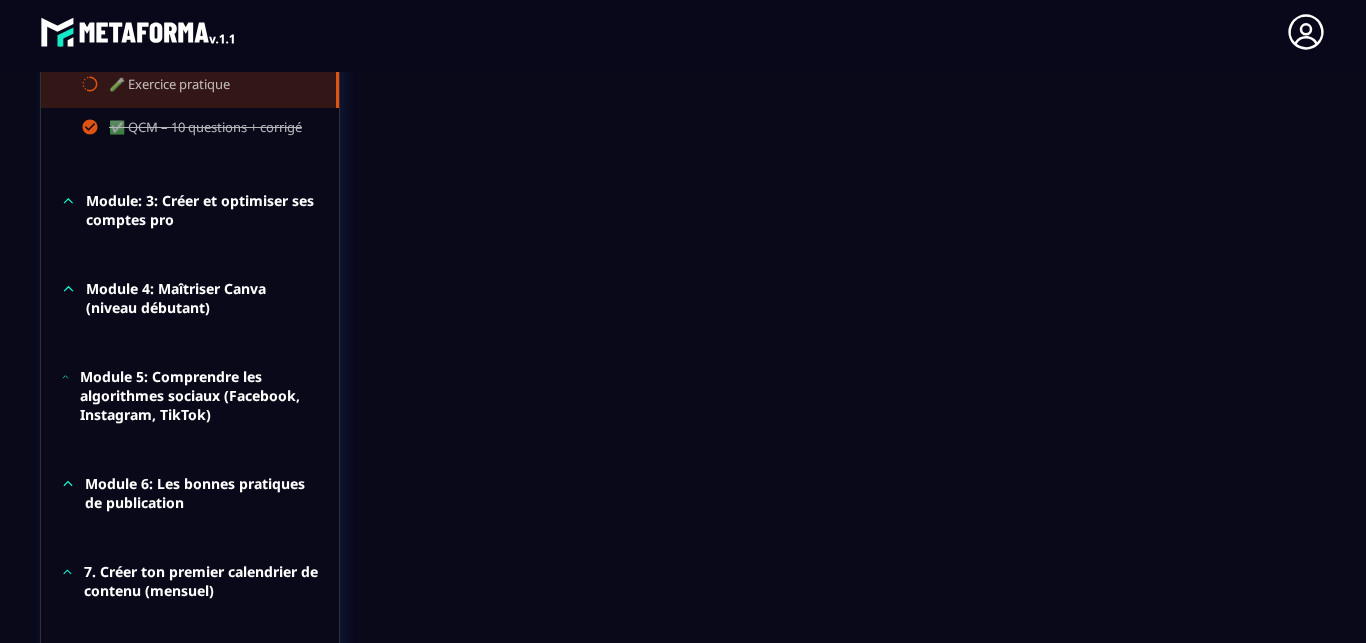 scroll, scrollTop: 1056, scrollLeft: 0, axis: vertical 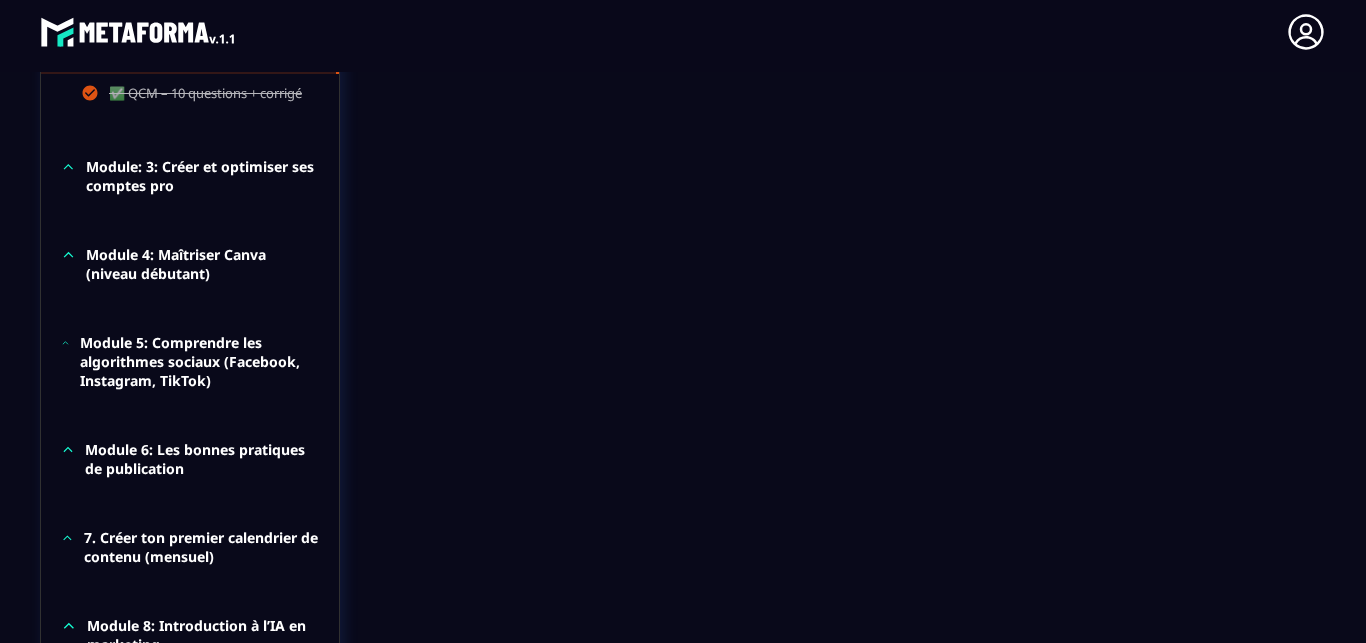 click on "Module: 3: Créer et optimiser ses comptes pro" at bounding box center [202, 176] 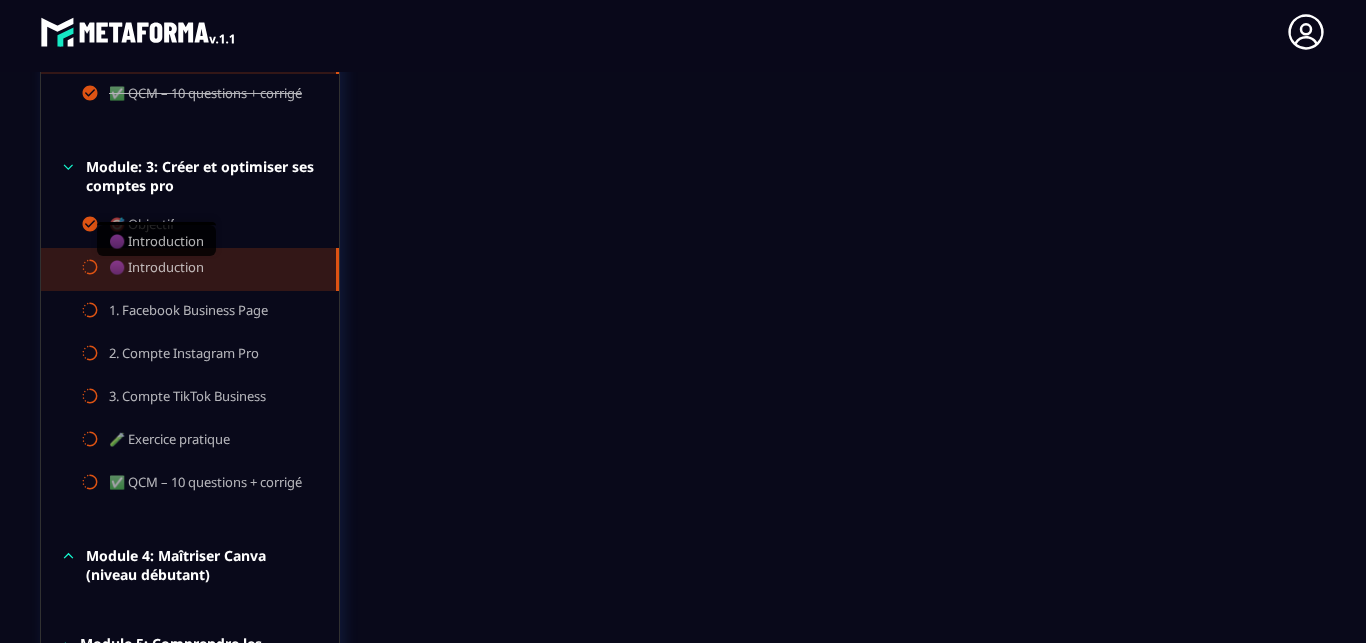 click on "🟣 Introduction" at bounding box center (156, 269) 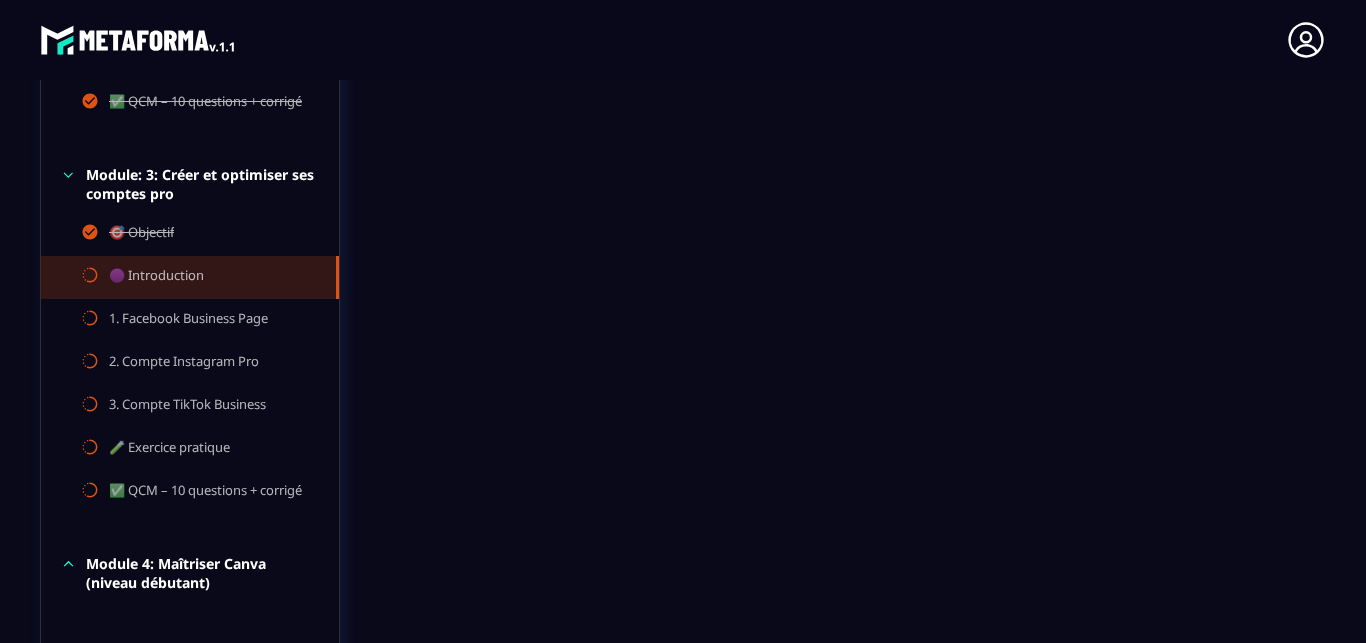 scroll, scrollTop: 280, scrollLeft: 0, axis: vertical 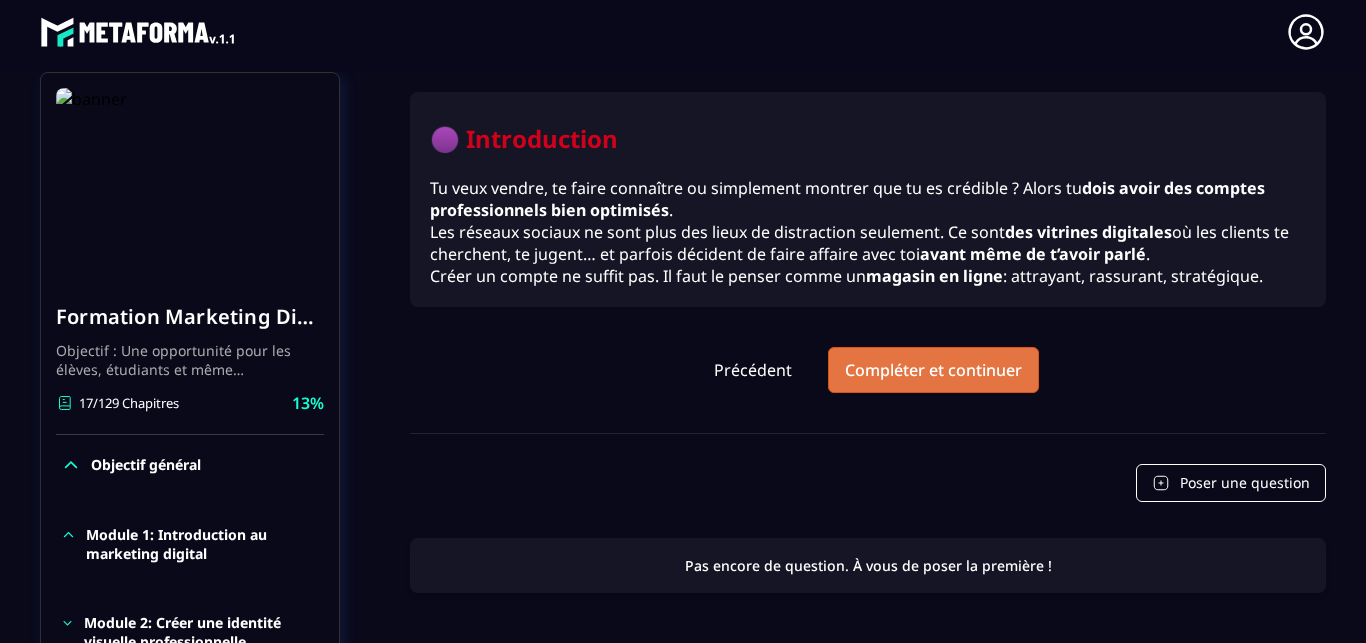 click on "Compléter et continuer" at bounding box center [933, 370] 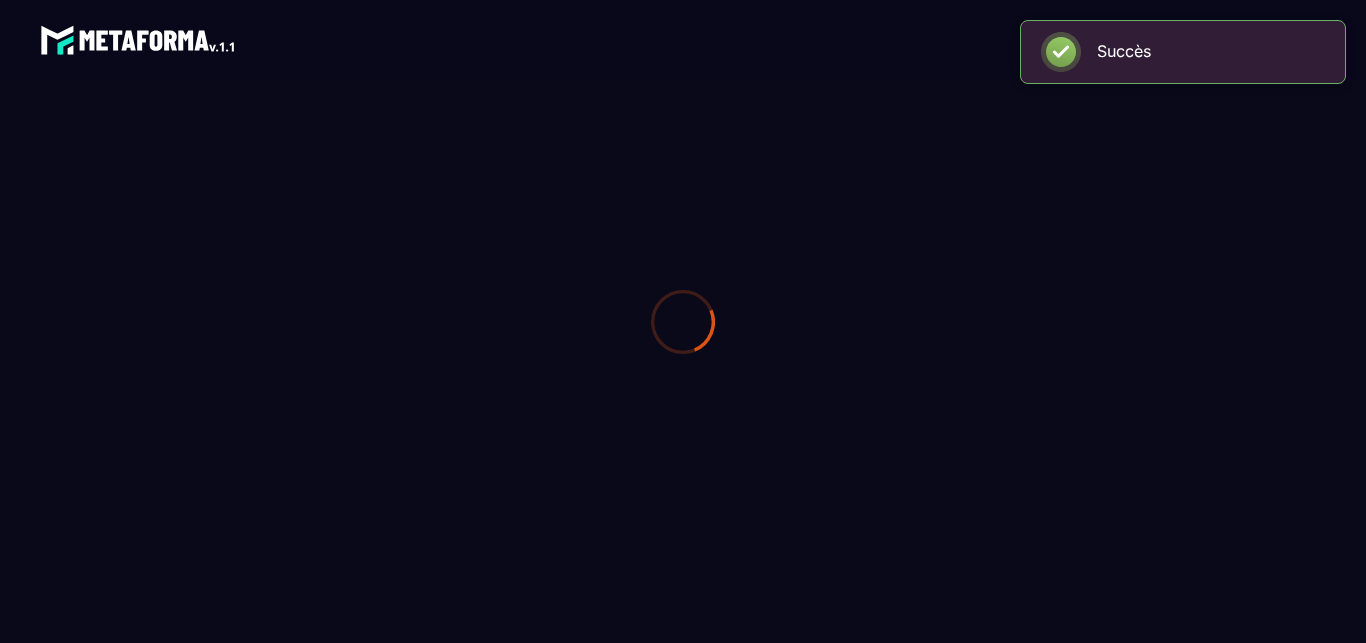 scroll, scrollTop: 0, scrollLeft: 0, axis: both 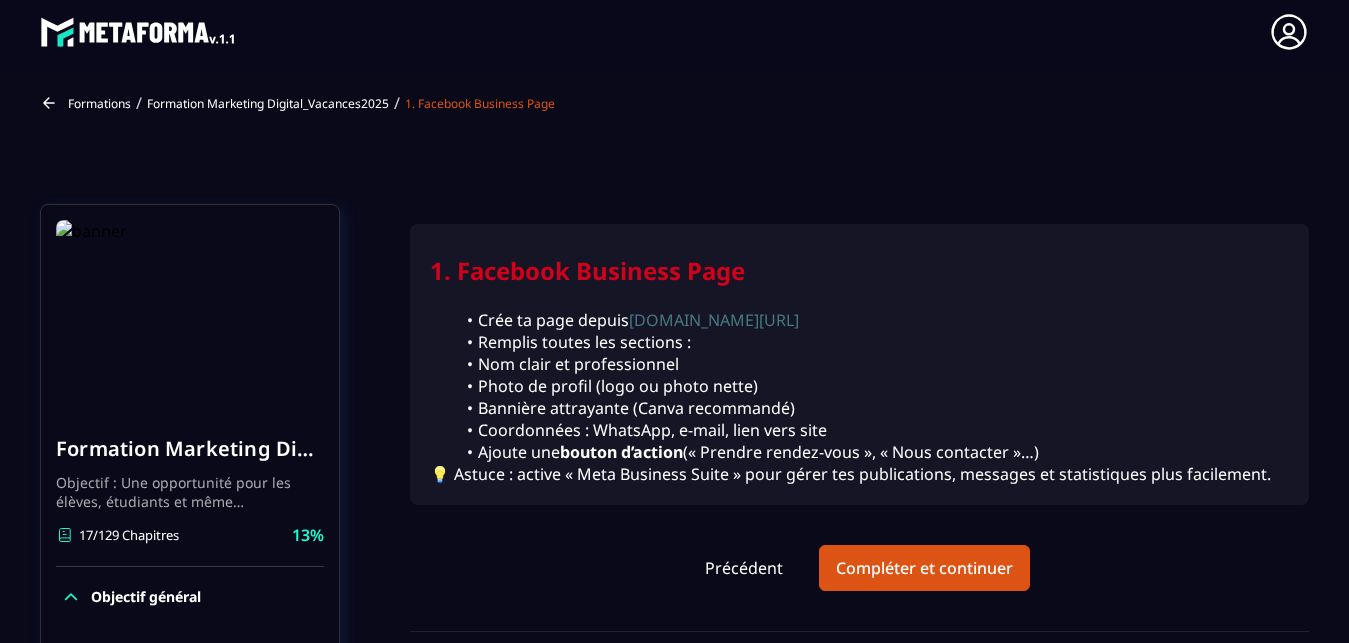 click on "[DOMAIN_NAME][URL]" at bounding box center [714, 320] 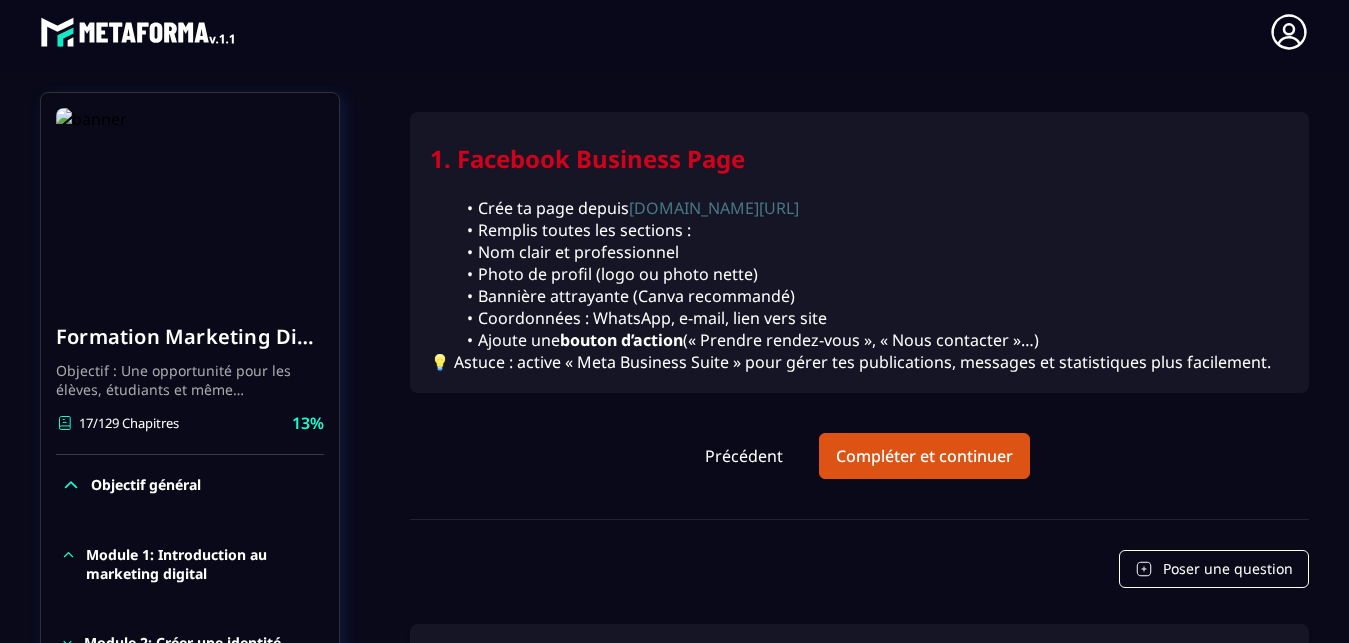 scroll, scrollTop: 211, scrollLeft: 0, axis: vertical 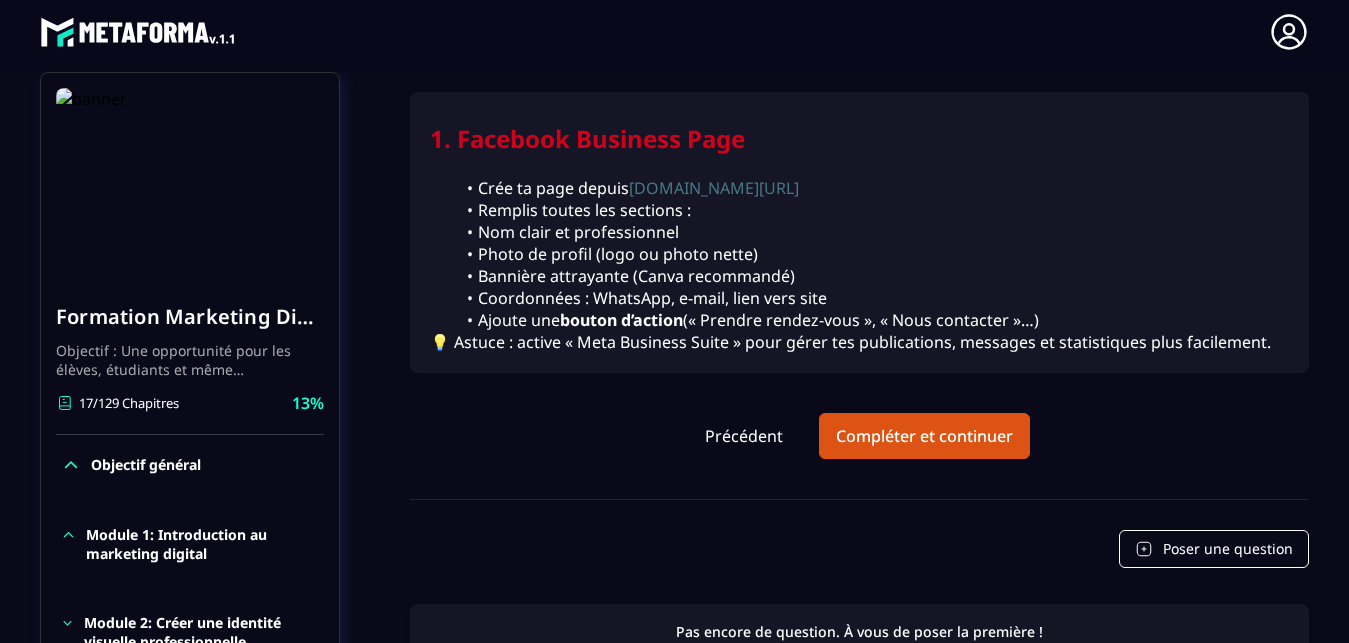 click on "[DOMAIN_NAME][URL]" at bounding box center [714, 188] 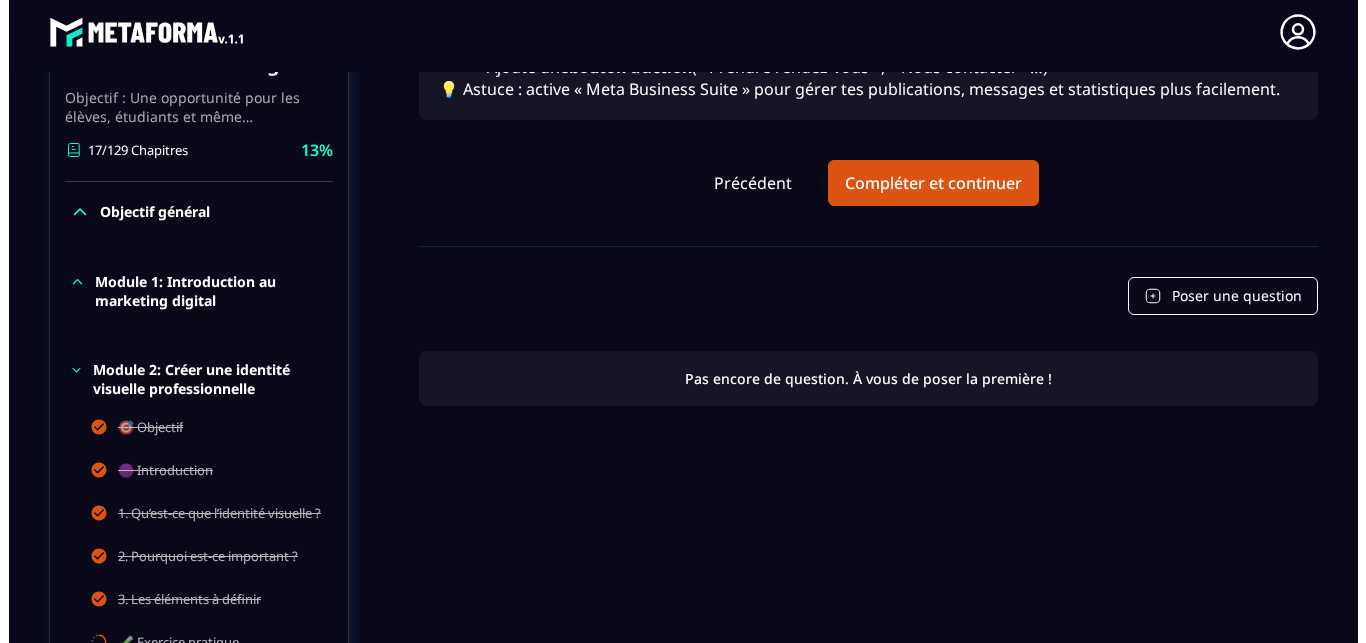 scroll, scrollTop: 475, scrollLeft: 0, axis: vertical 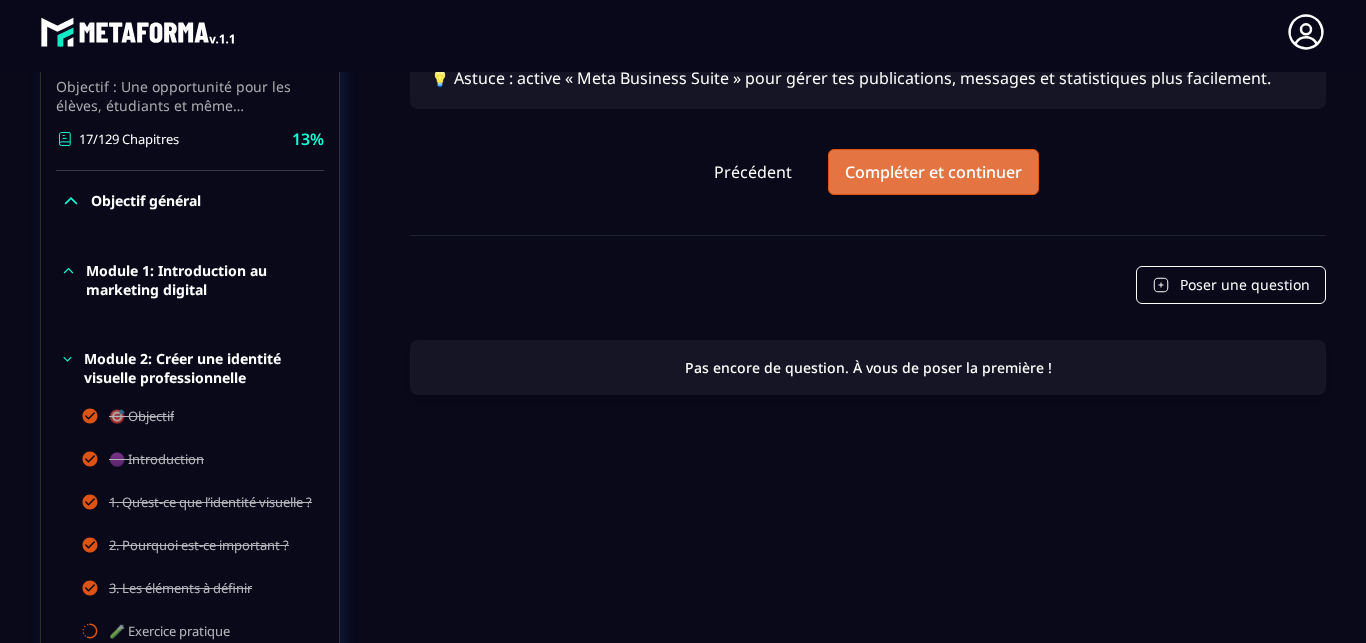 click on "Compléter et continuer" at bounding box center [933, 172] 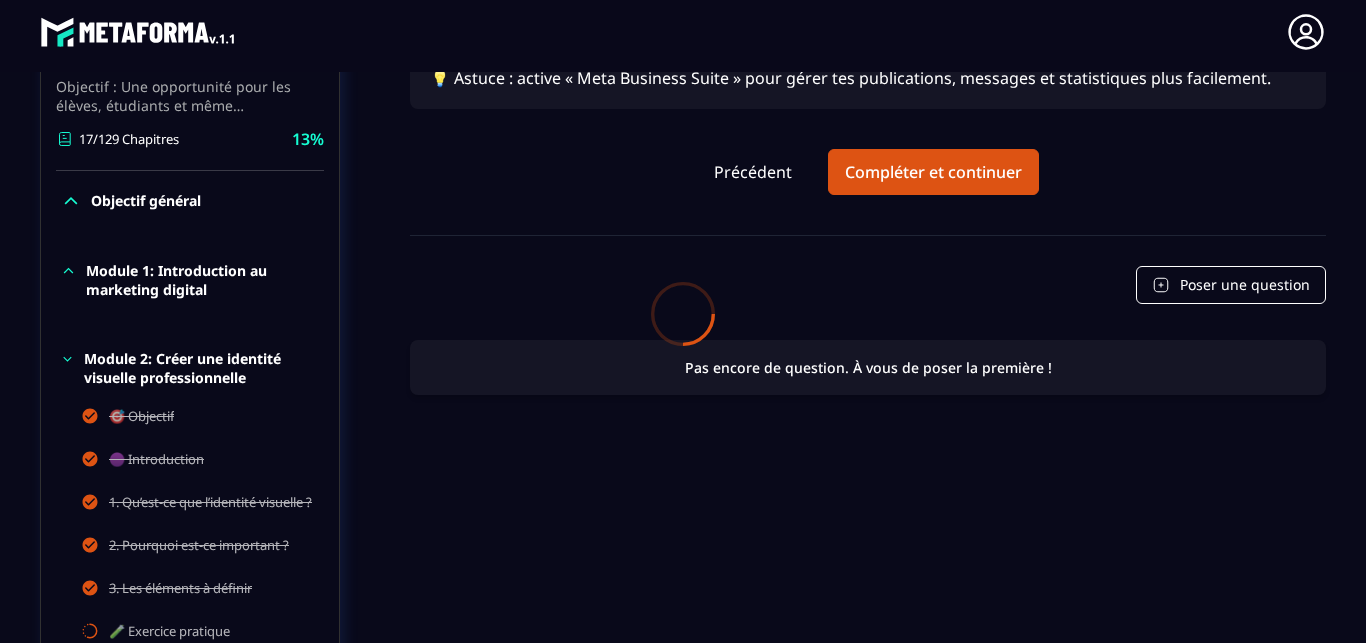 scroll, scrollTop: 0, scrollLeft: 0, axis: both 